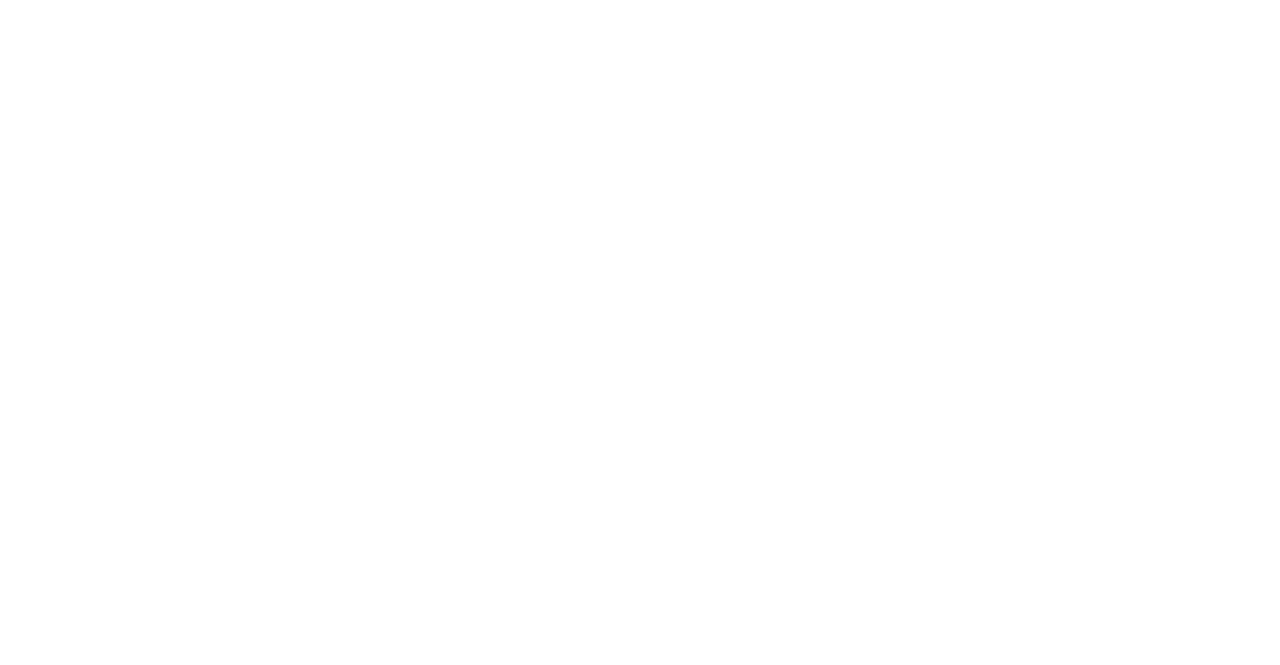 scroll, scrollTop: 0, scrollLeft: 0, axis: both 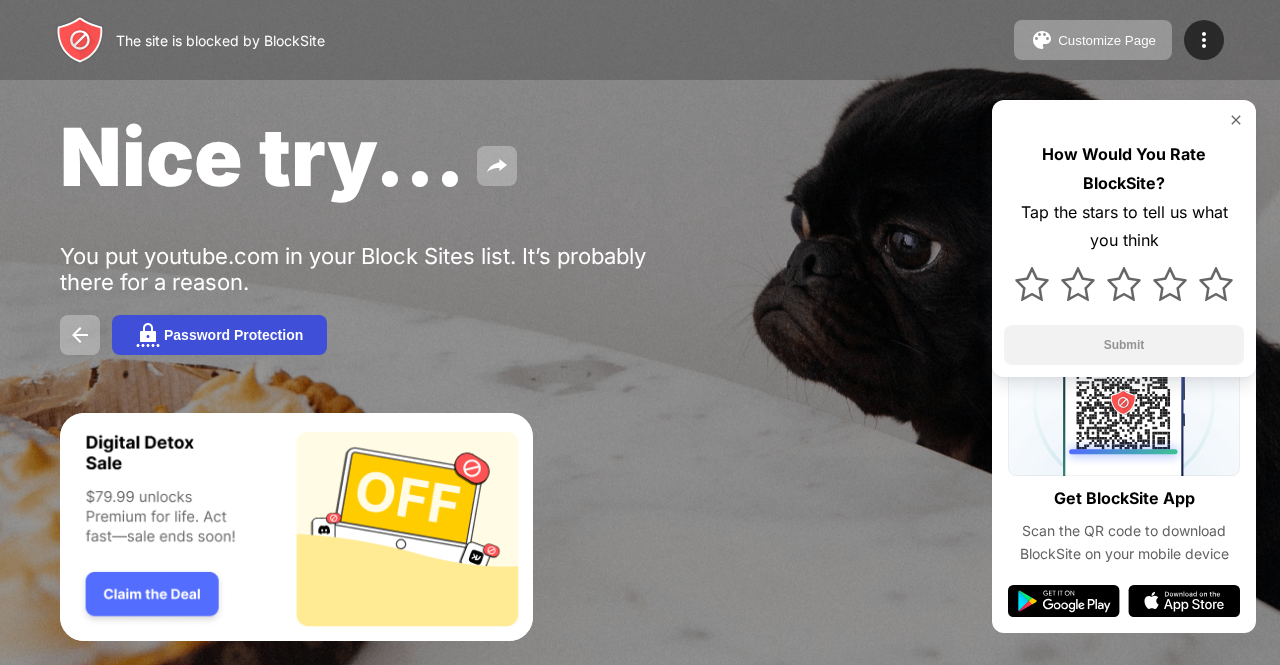 click at bounding box center [148, 335] 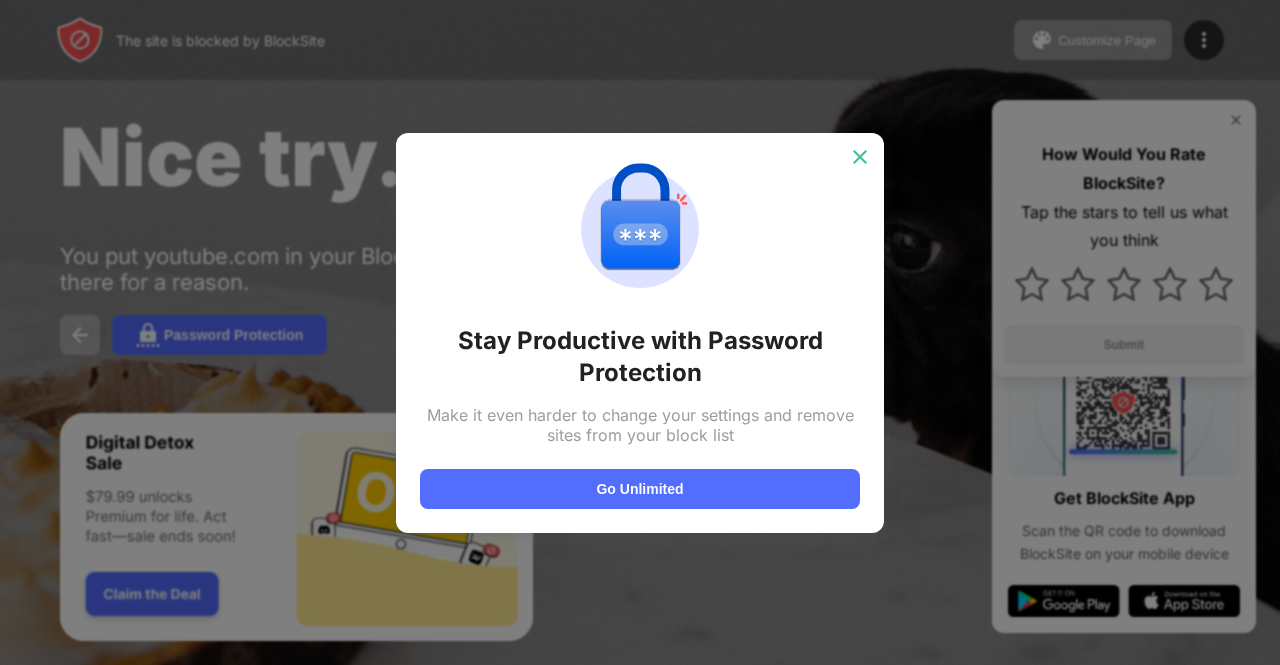 click at bounding box center (860, 157) 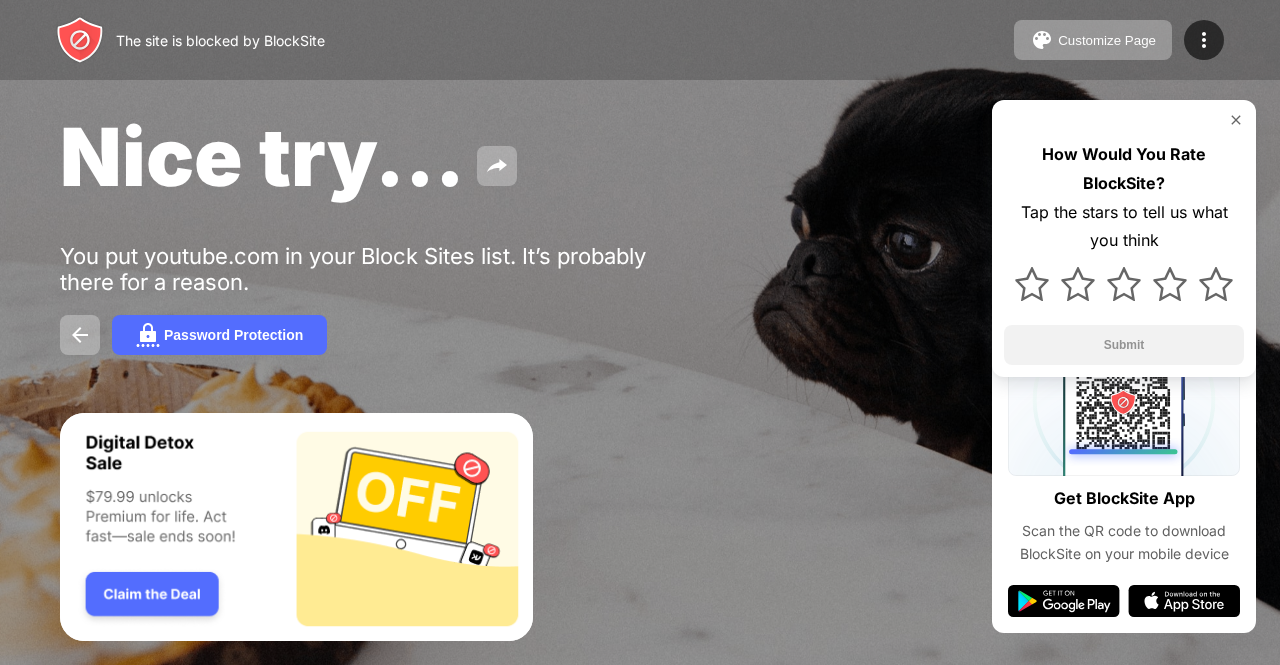 click on "The site is blocked by BlockSite" at bounding box center [190, 40] 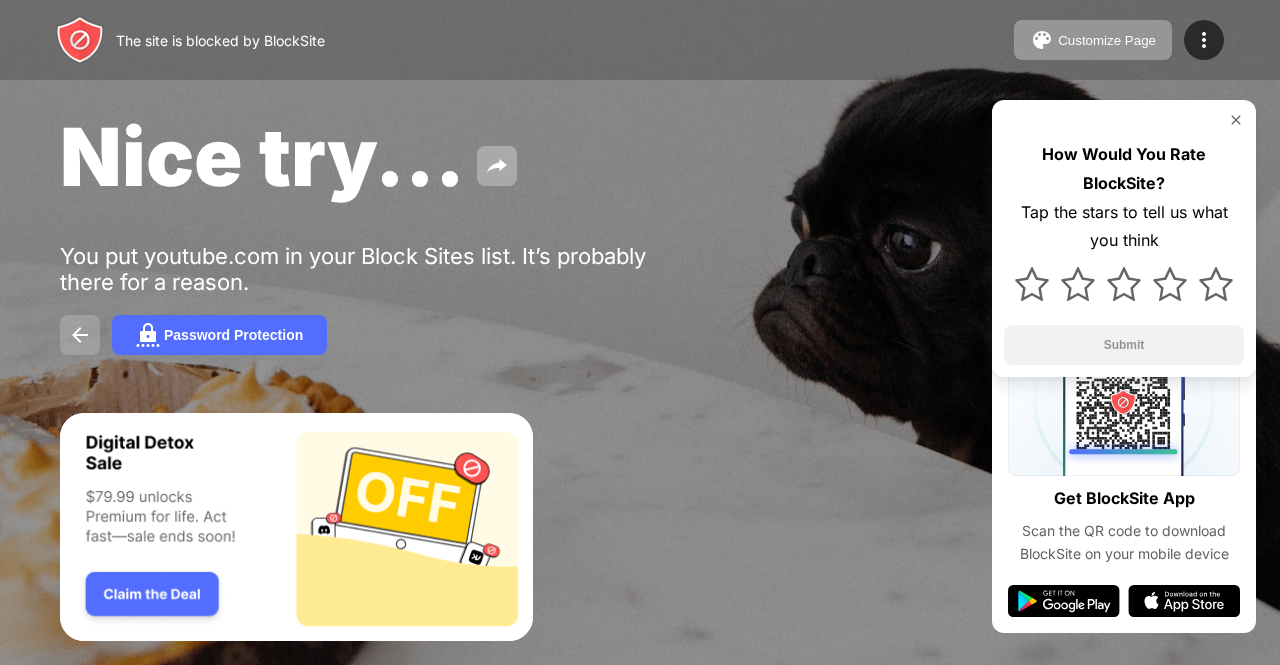click at bounding box center [80, 335] 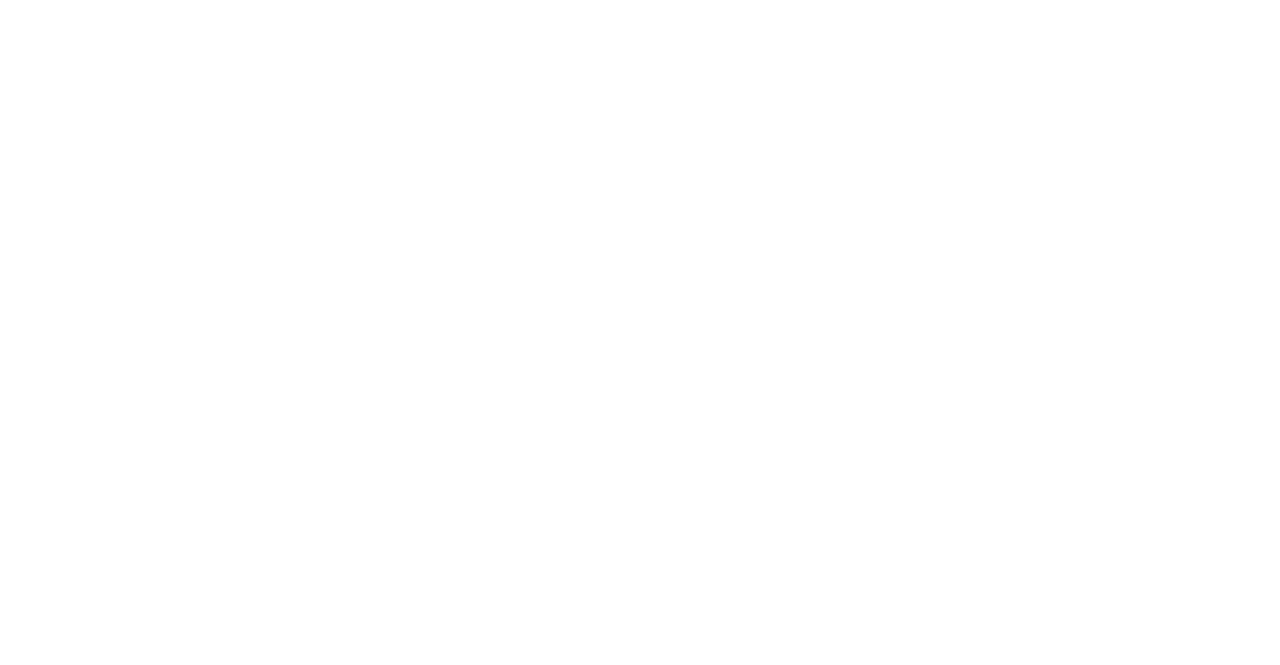 scroll, scrollTop: 0, scrollLeft: 0, axis: both 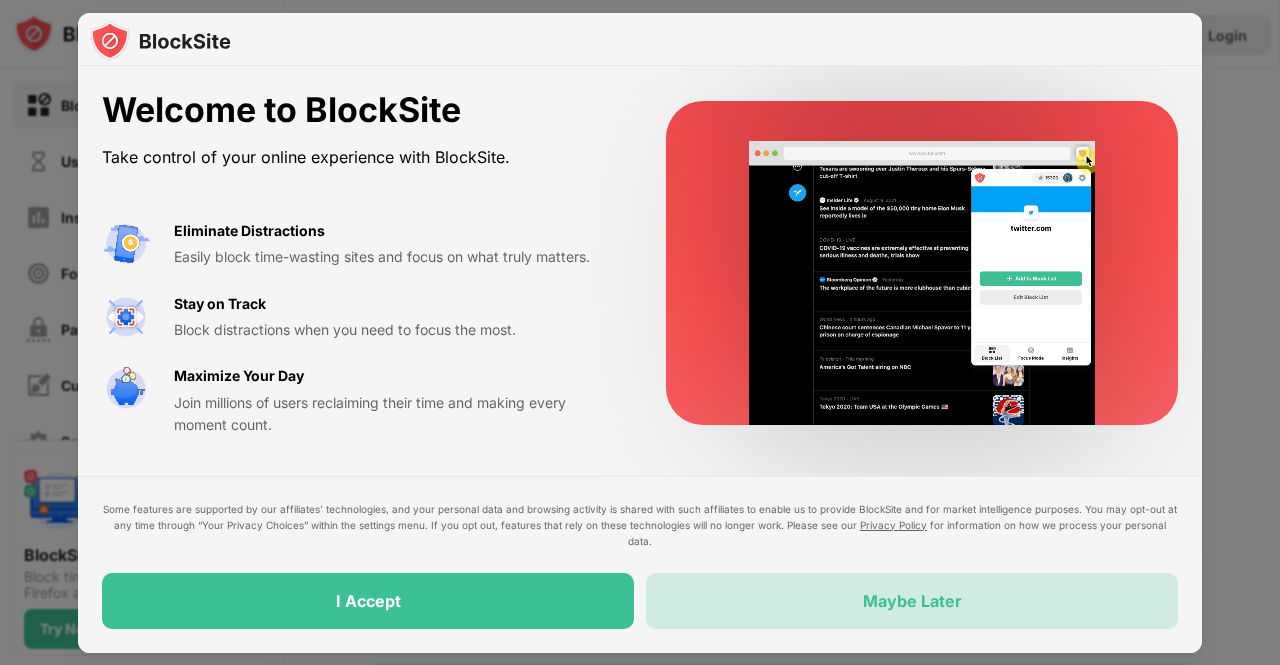 click on "Maybe Later" at bounding box center (912, 601) 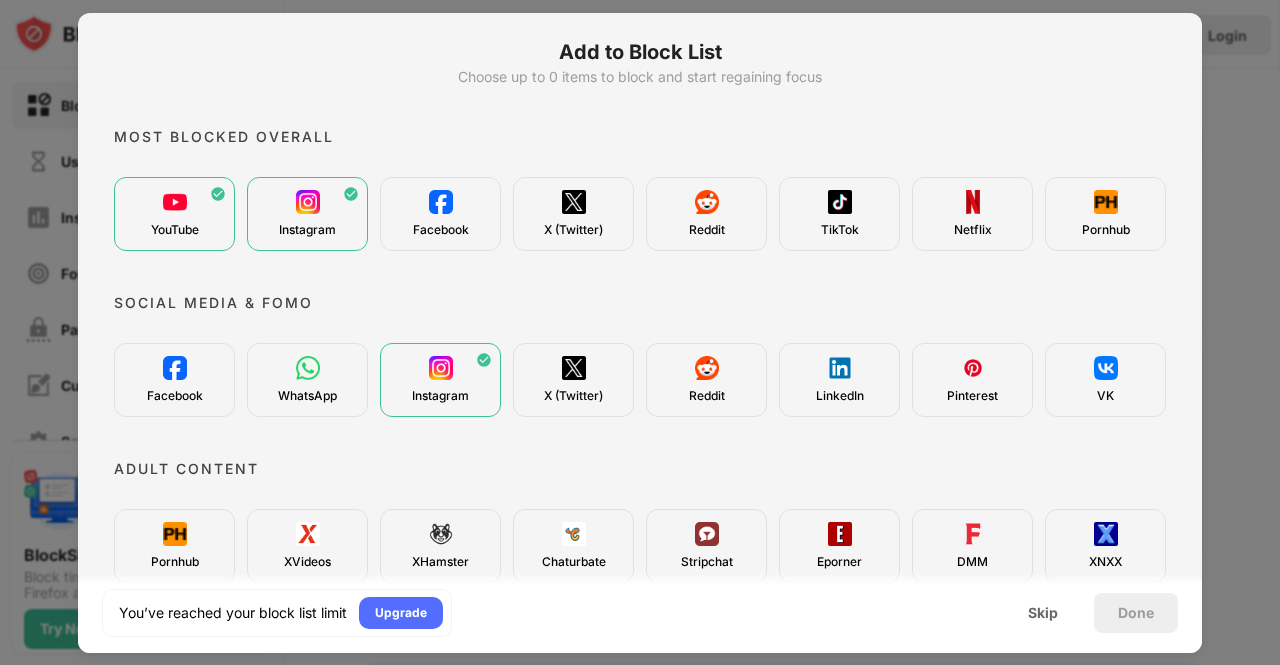 click on "Instagram" at bounding box center (307, 230) 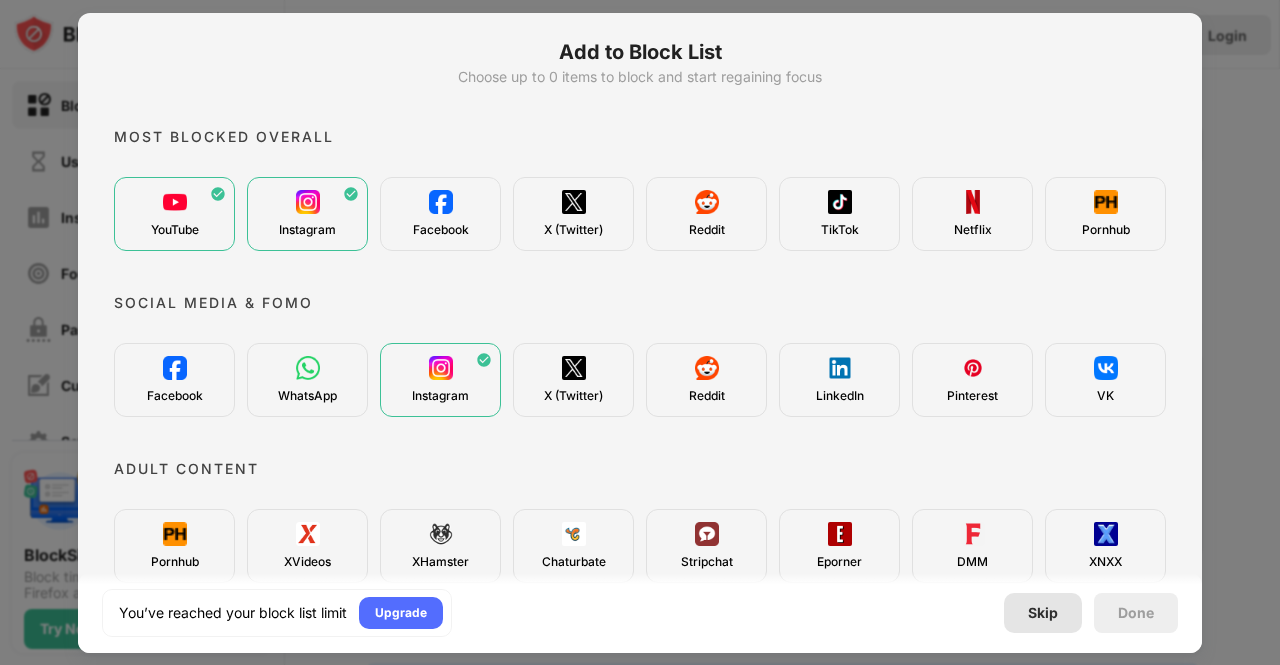 click on "Skip" at bounding box center [1043, 613] 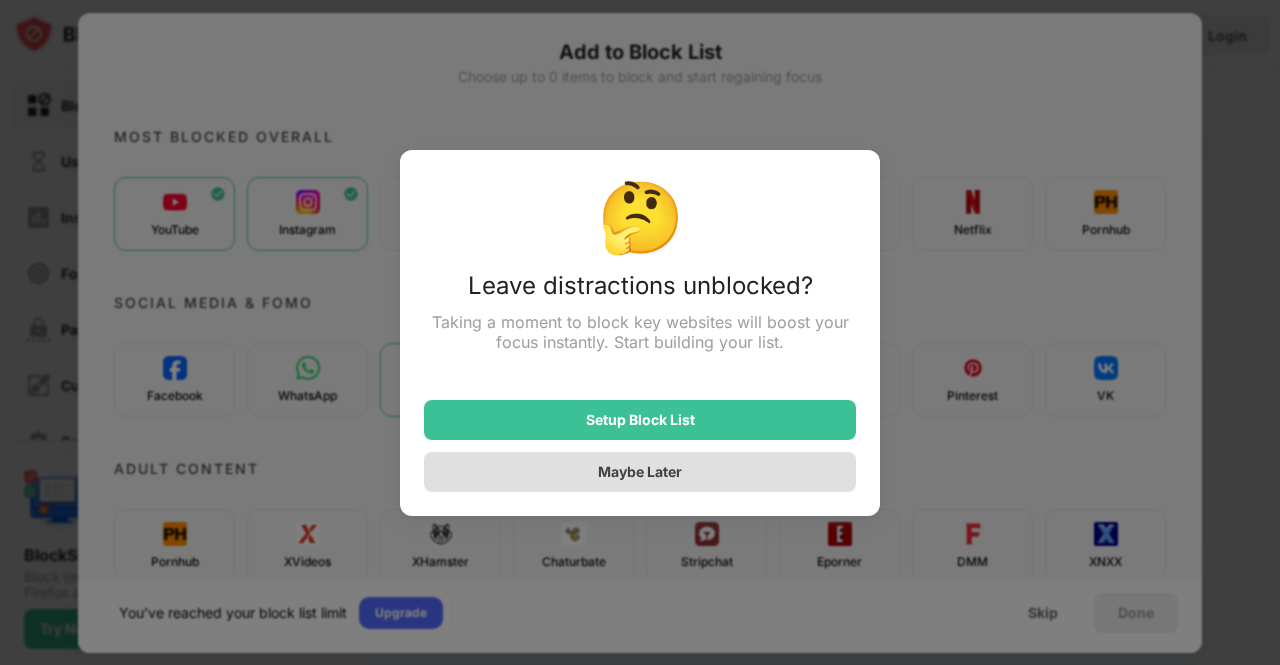 click on "Maybe Later" at bounding box center (640, 472) 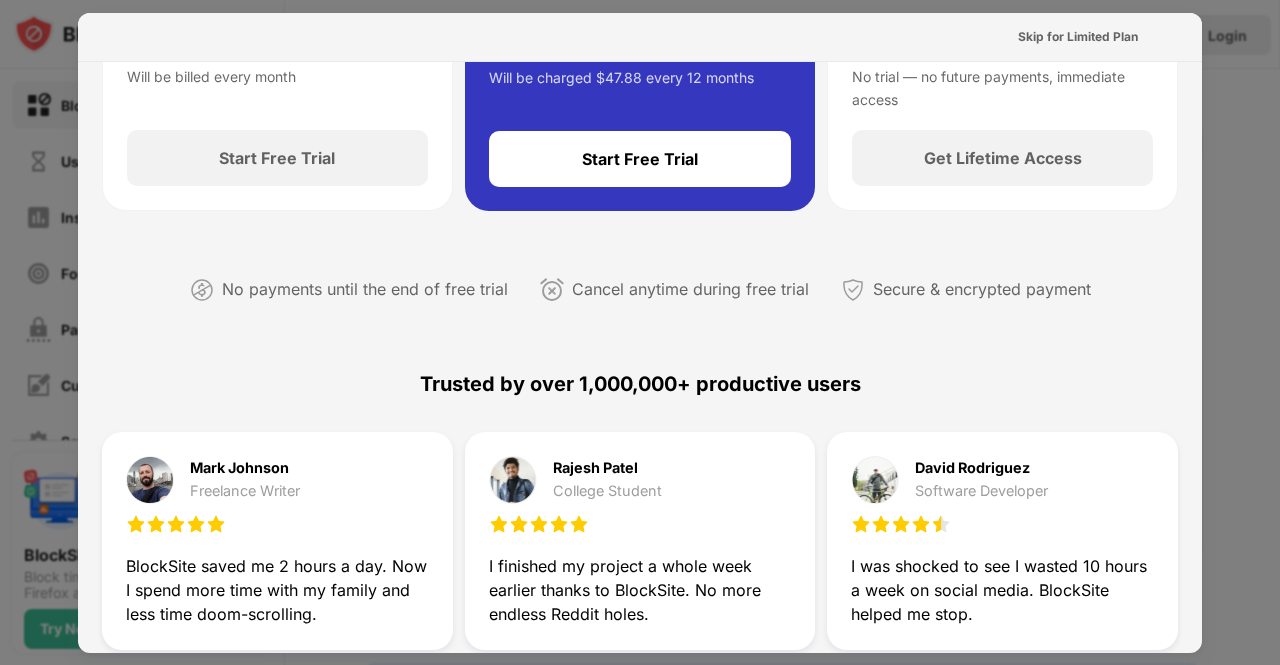 scroll, scrollTop: 0, scrollLeft: 0, axis: both 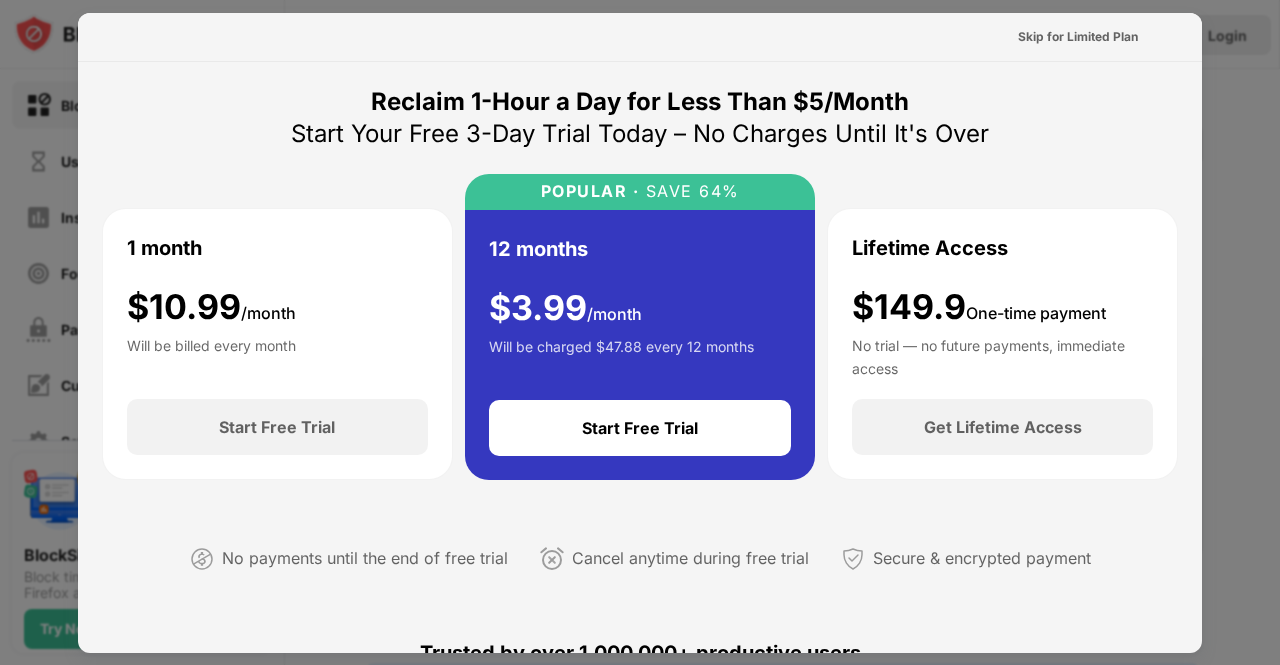click at bounding box center (640, 332) 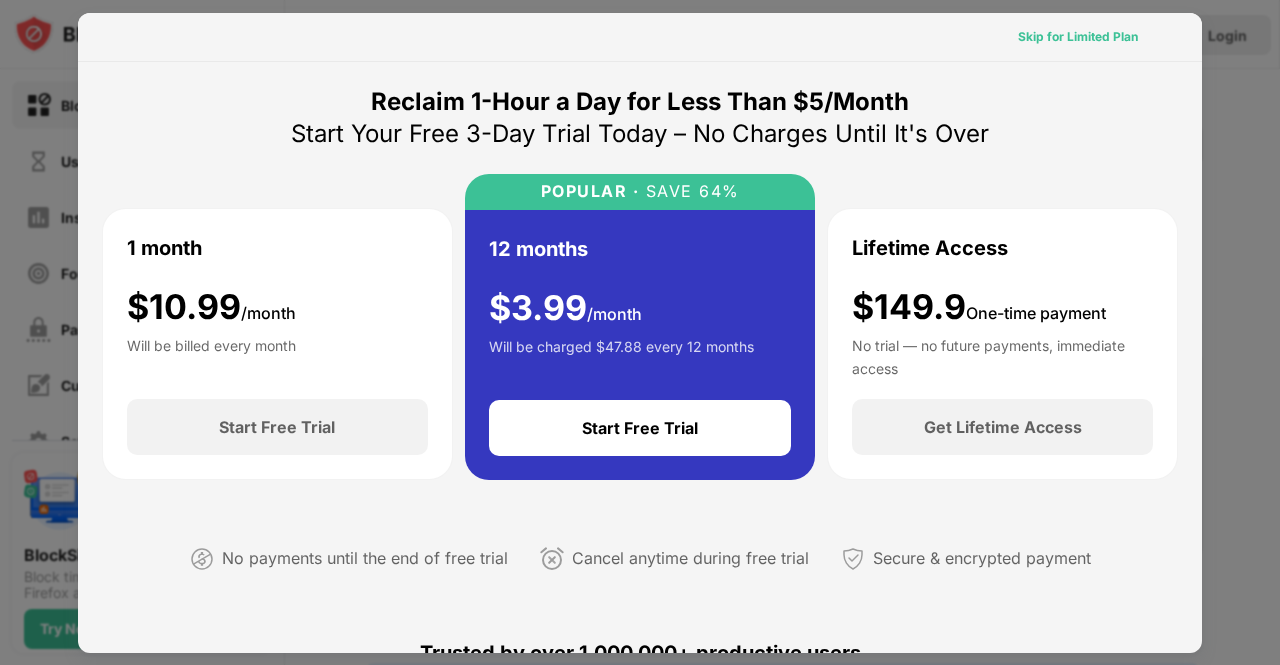 click on "Skip for Limited Plan" at bounding box center (1078, 37) 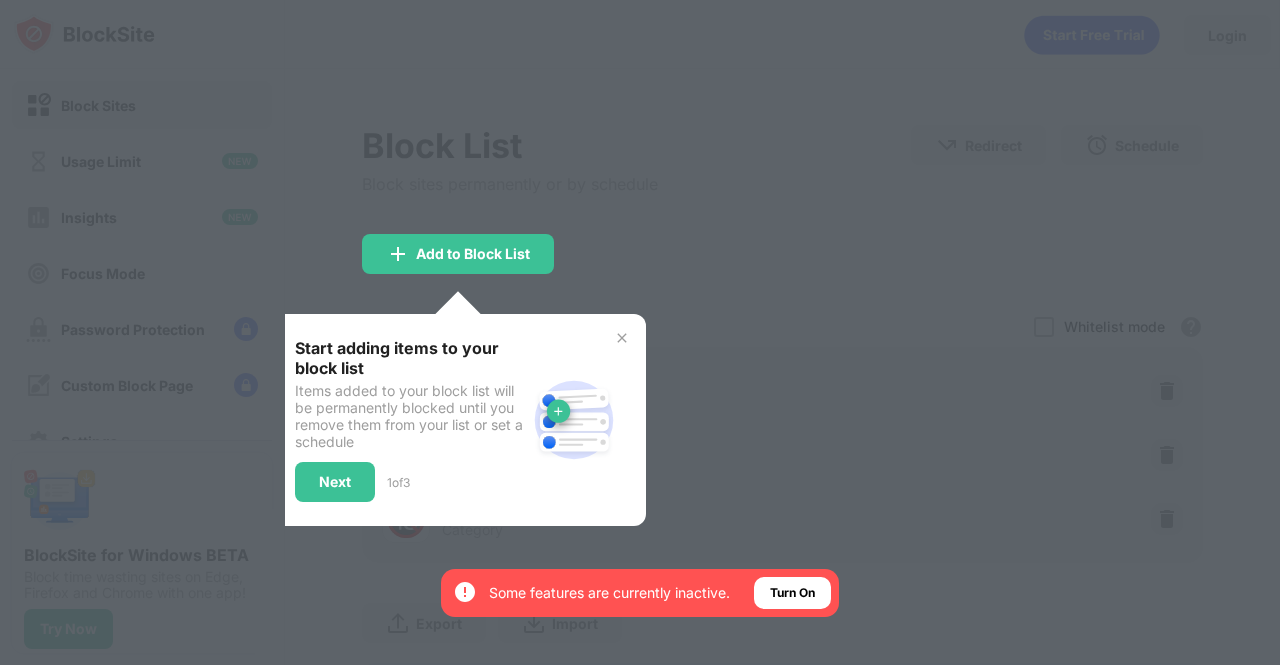 click on "Start adding items to your block list Items added to your block list will be permanently blocked until you remove them from your list or set a schedule Next 1  of  3" at bounding box center [458, 420] 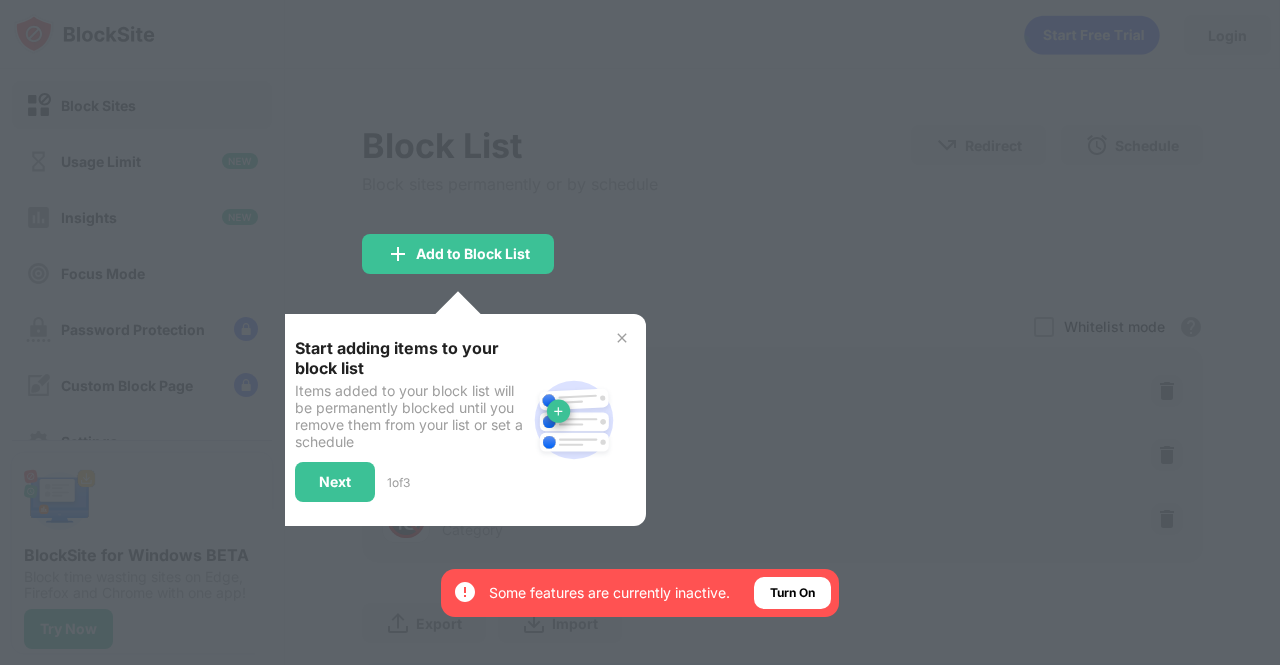 click at bounding box center [622, 338] 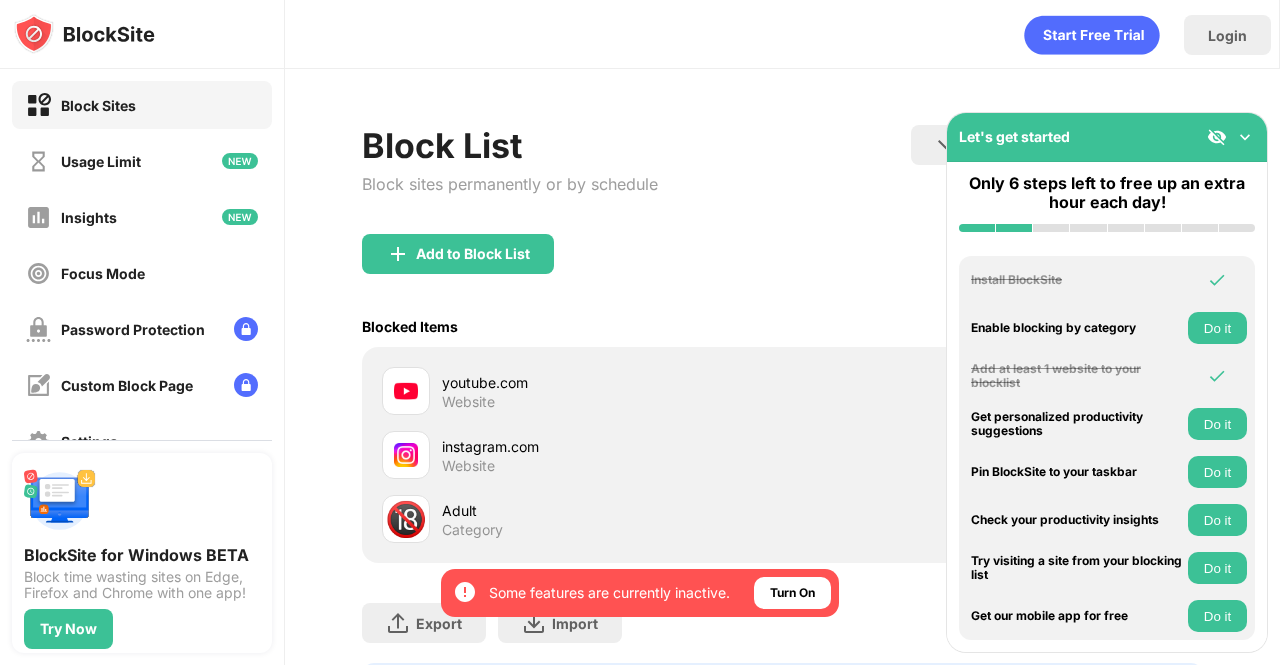 scroll, scrollTop: 100, scrollLeft: 0, axis: vertical 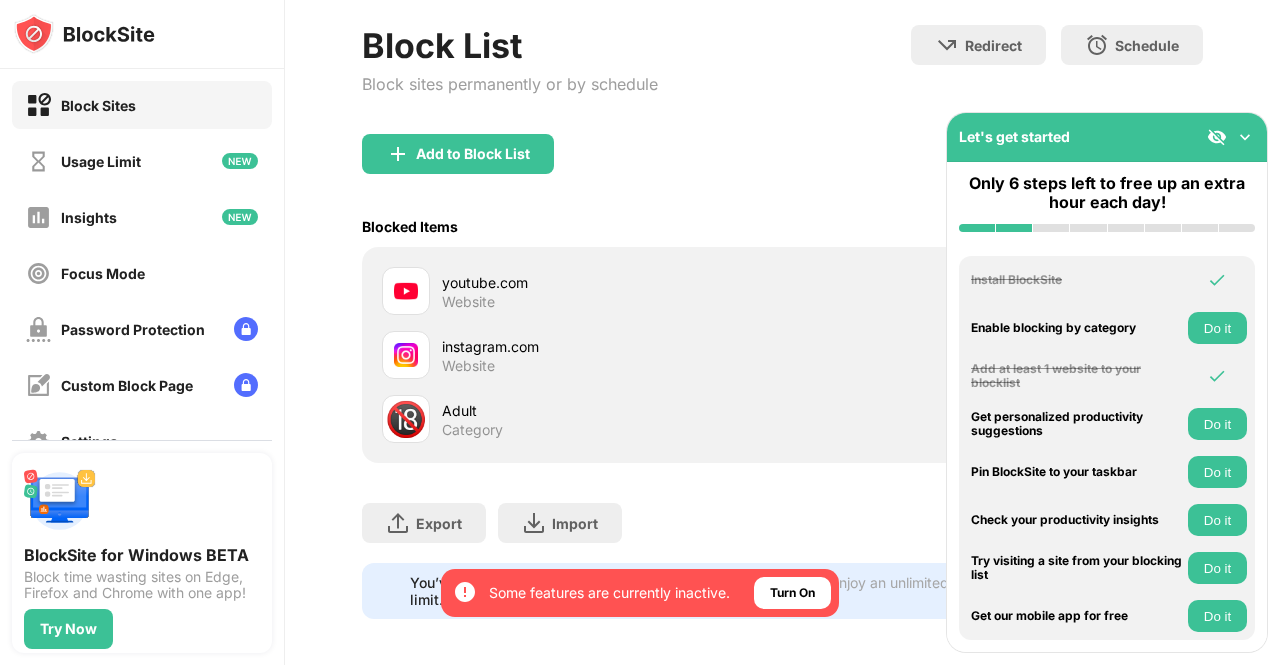 click on "instagram.com" at bounding box center (612, 346) 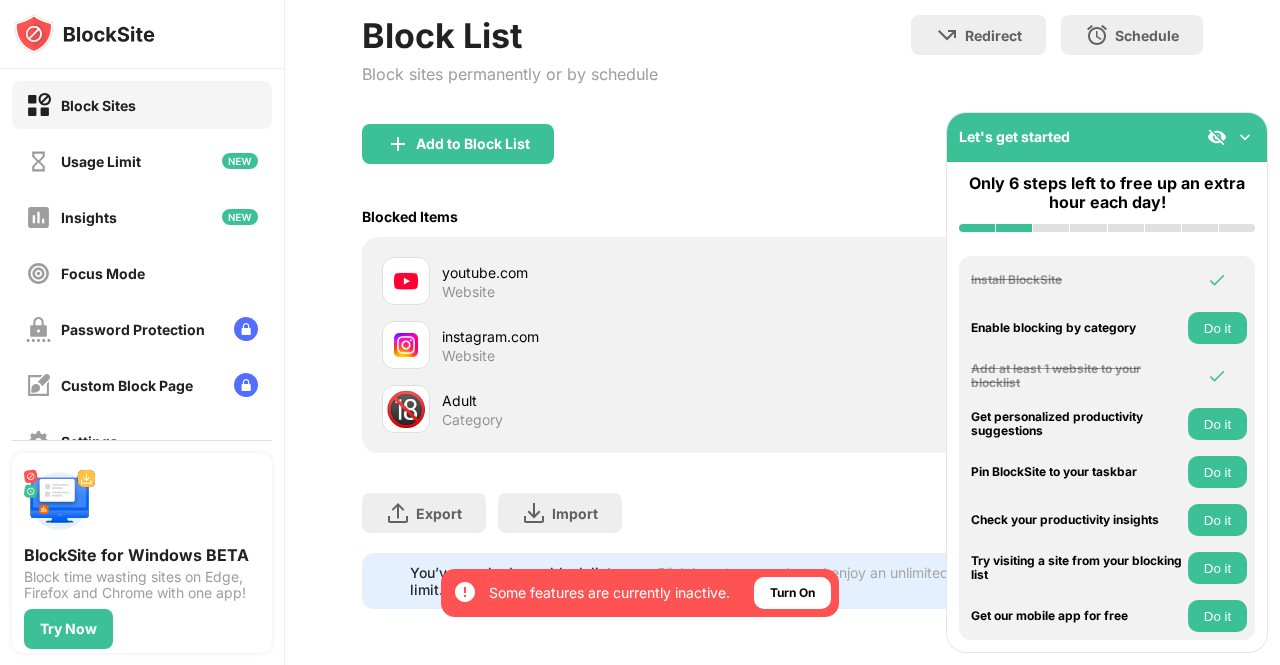 scroll, scrollTop: 124, scrollLeft: 0, axis: vertical 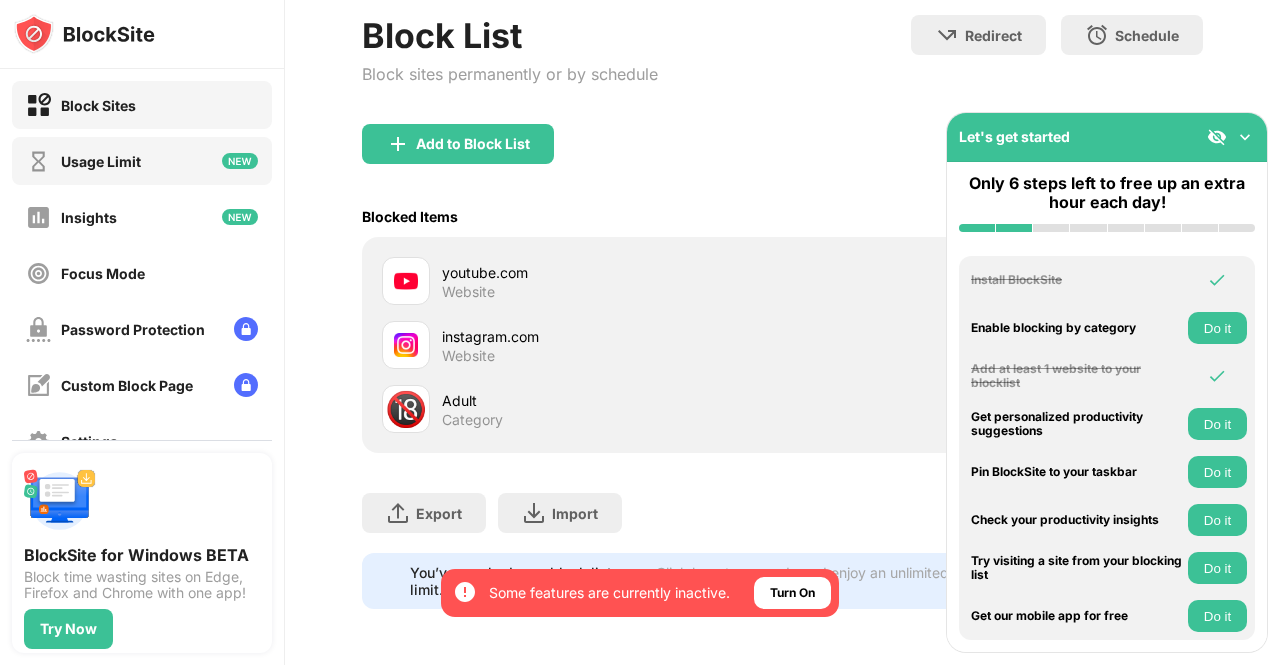 click on "Usage Limit" at bounding box center (142, 161) 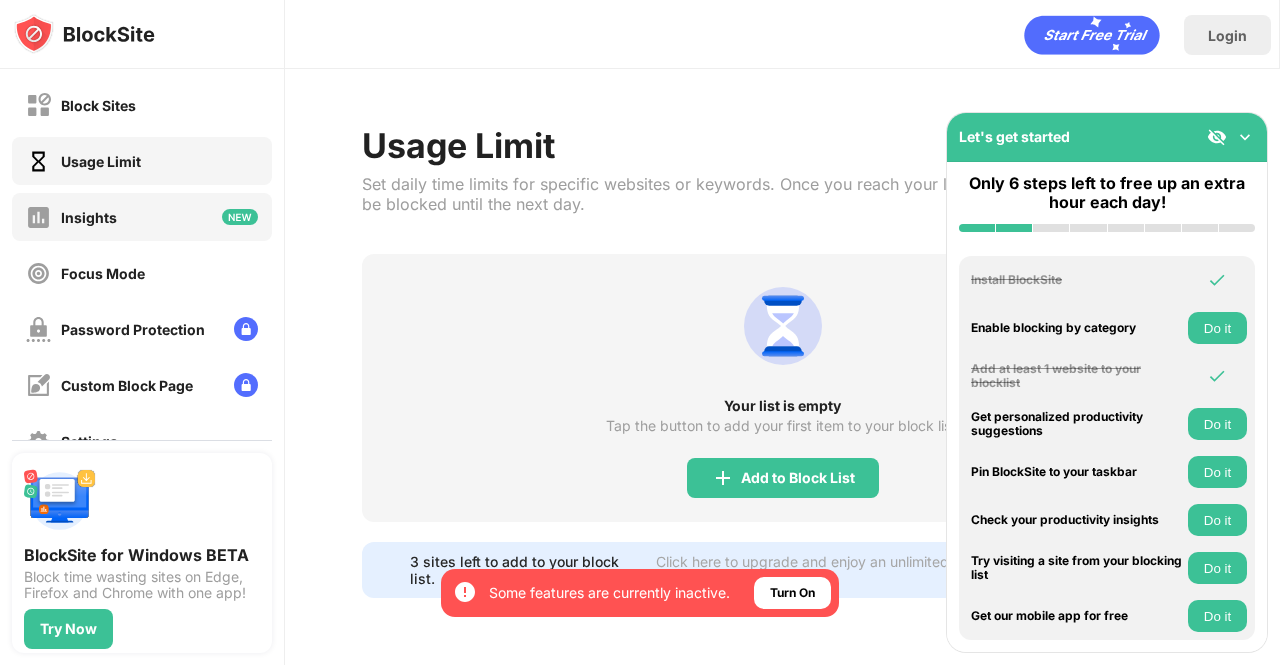 click on "Insights" at bounding box center (142, 217) 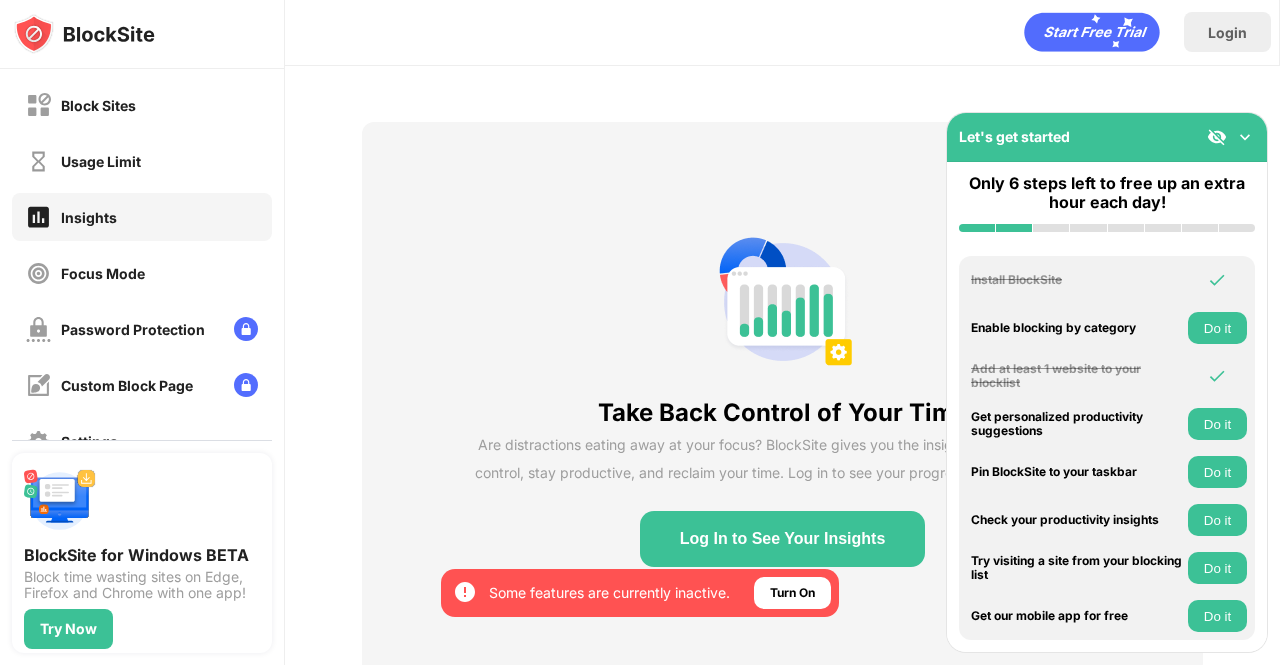 scroll, scrollTop: 84, scrollLeft: 0, axis: vertical 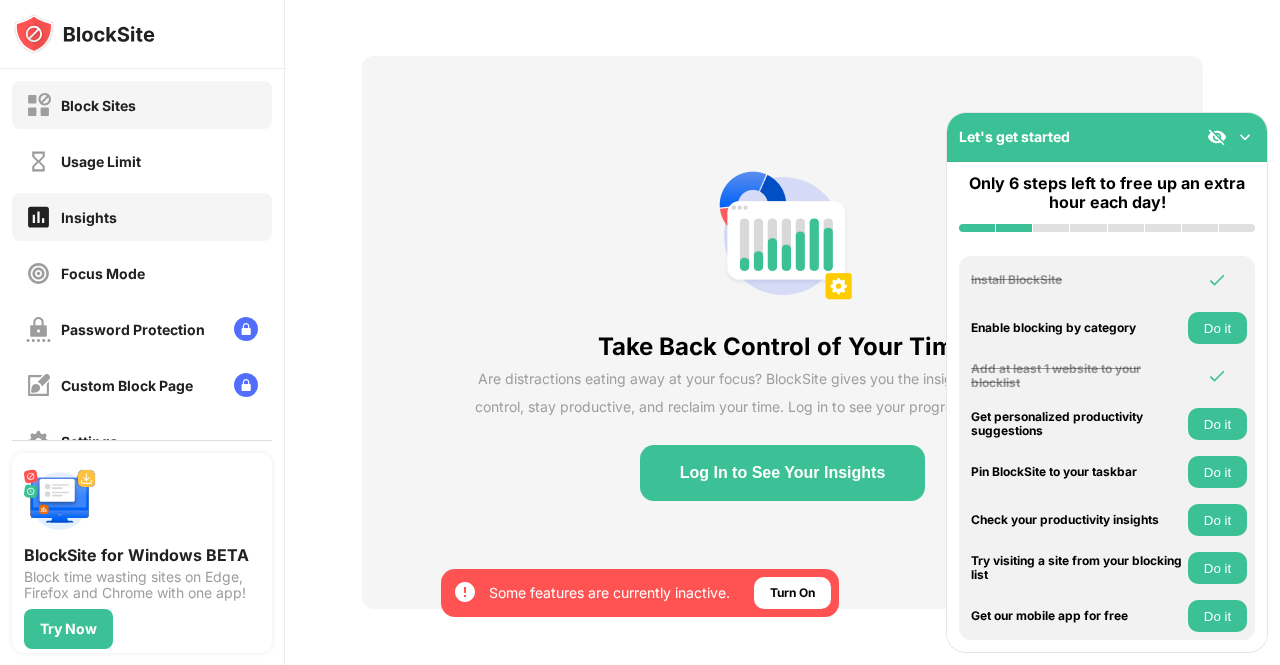 click on "Block Sites" at bounding box center [142, 105] 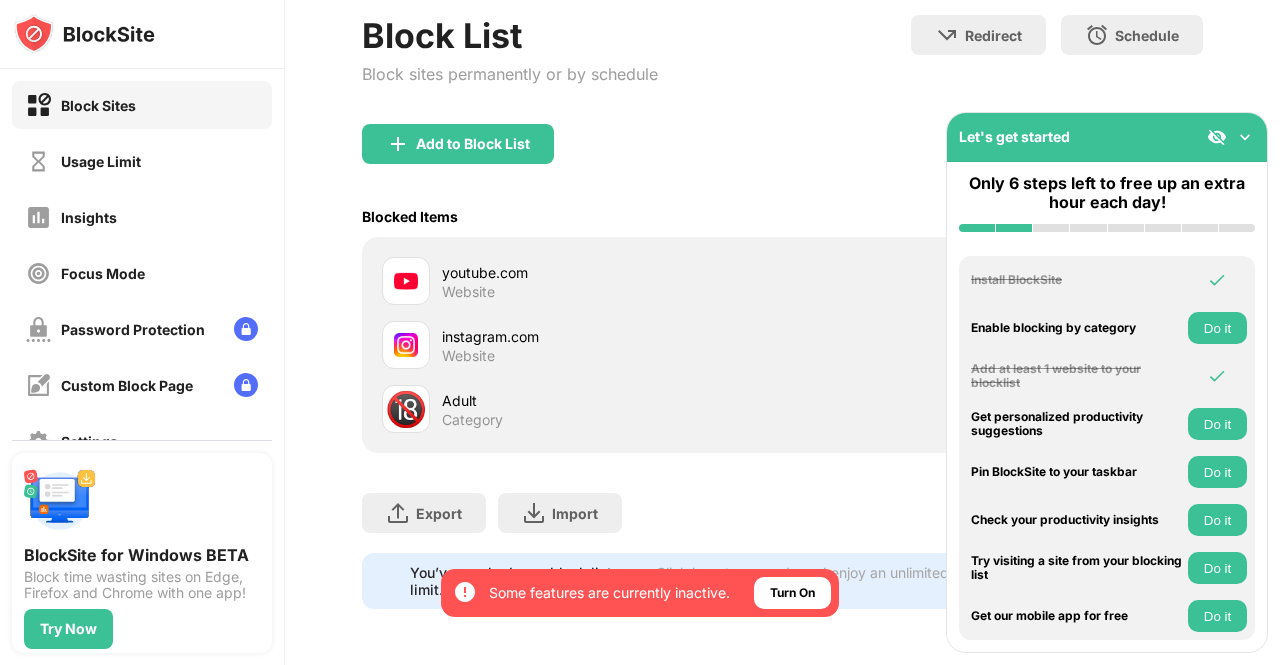 drag, startPoint x: 436, startPoint y: 322, endPoint x: 347, endPoint y: 314, distance: 89.358826 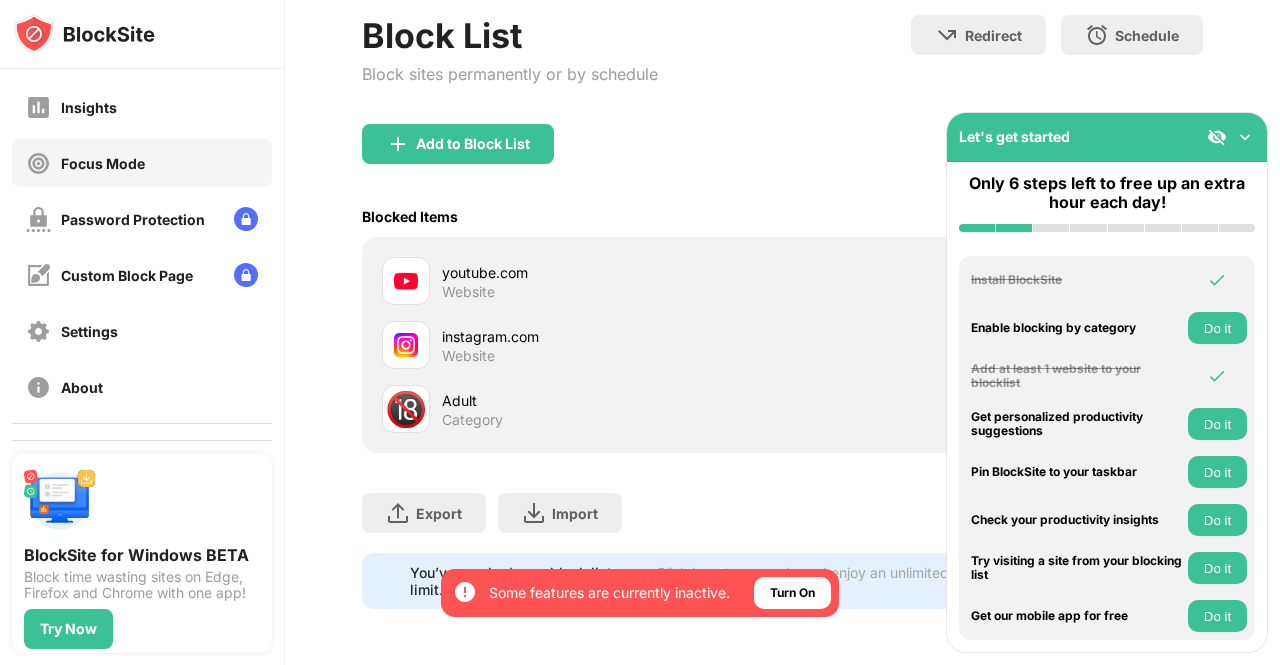 scroll, scrollTop: 200, scrollLeft: 0, axis: vertical 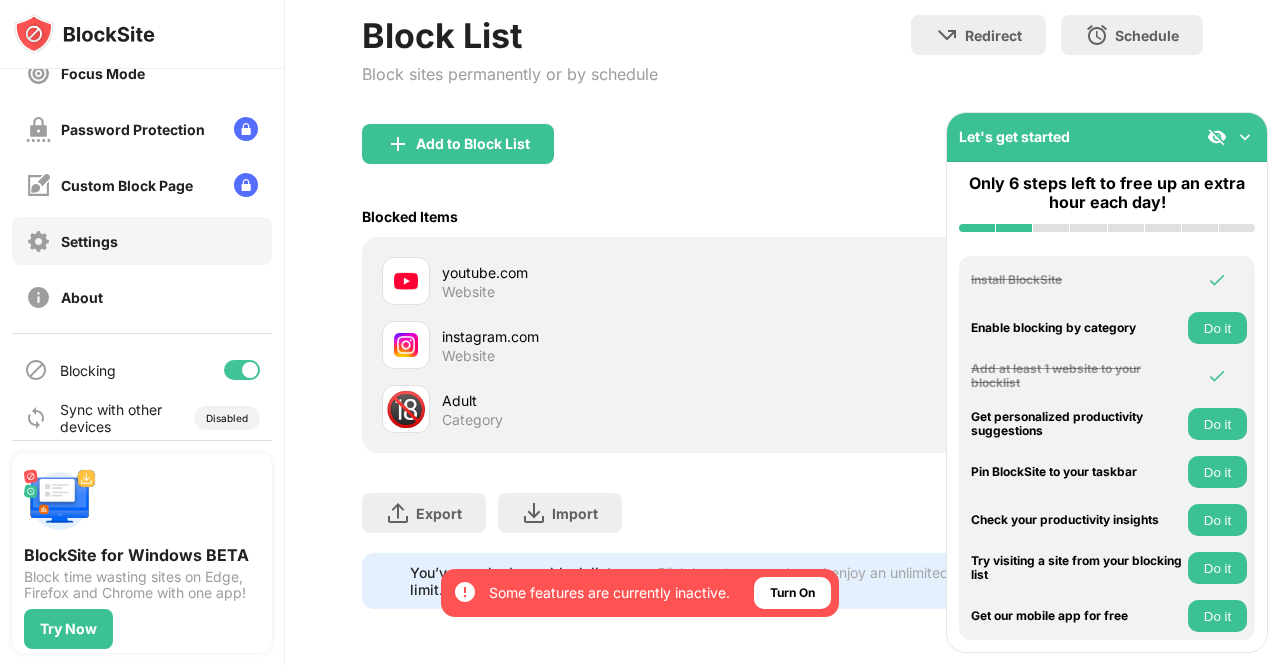 click on "Settings" at bounding box center (142, 241) 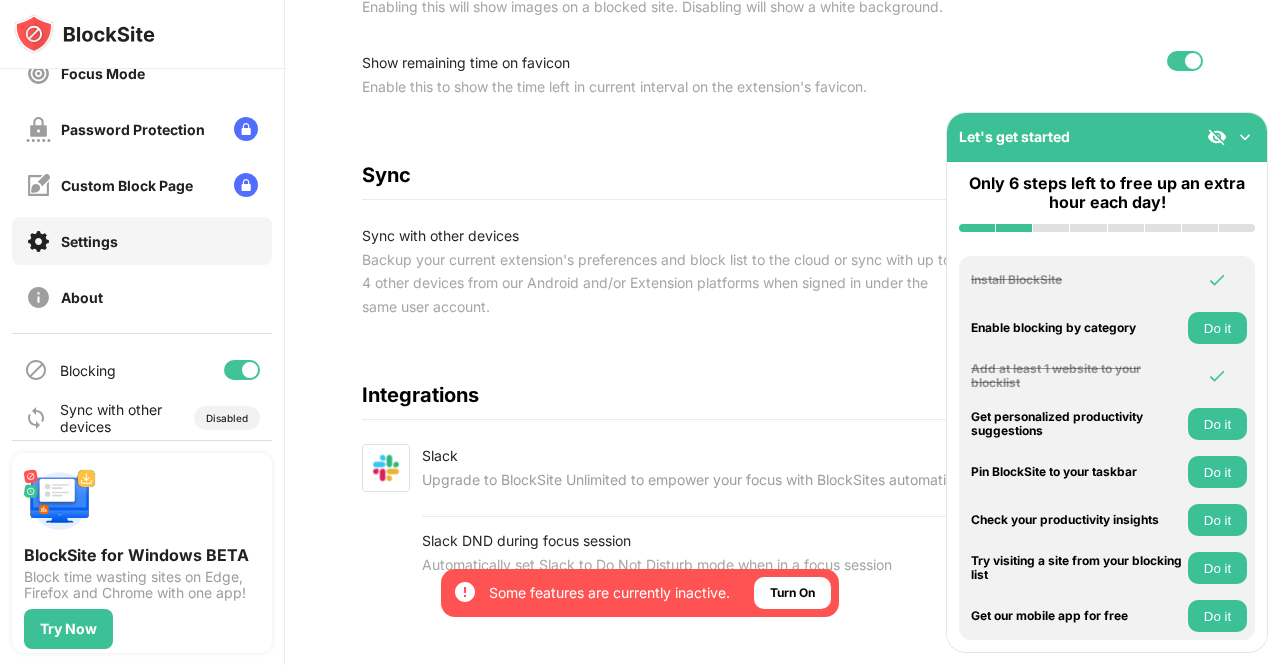 scroll, scrollTop: 899, scrollLeft: 0, axis: vertical 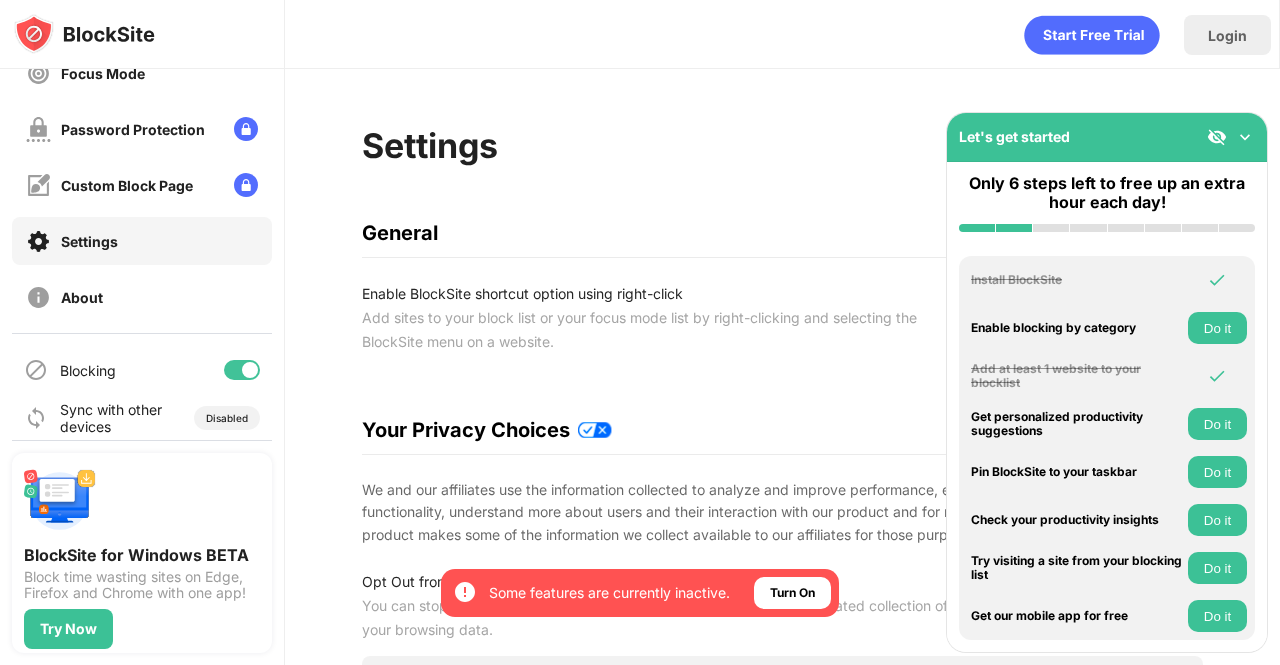 click at bounding box center (1245, 137) 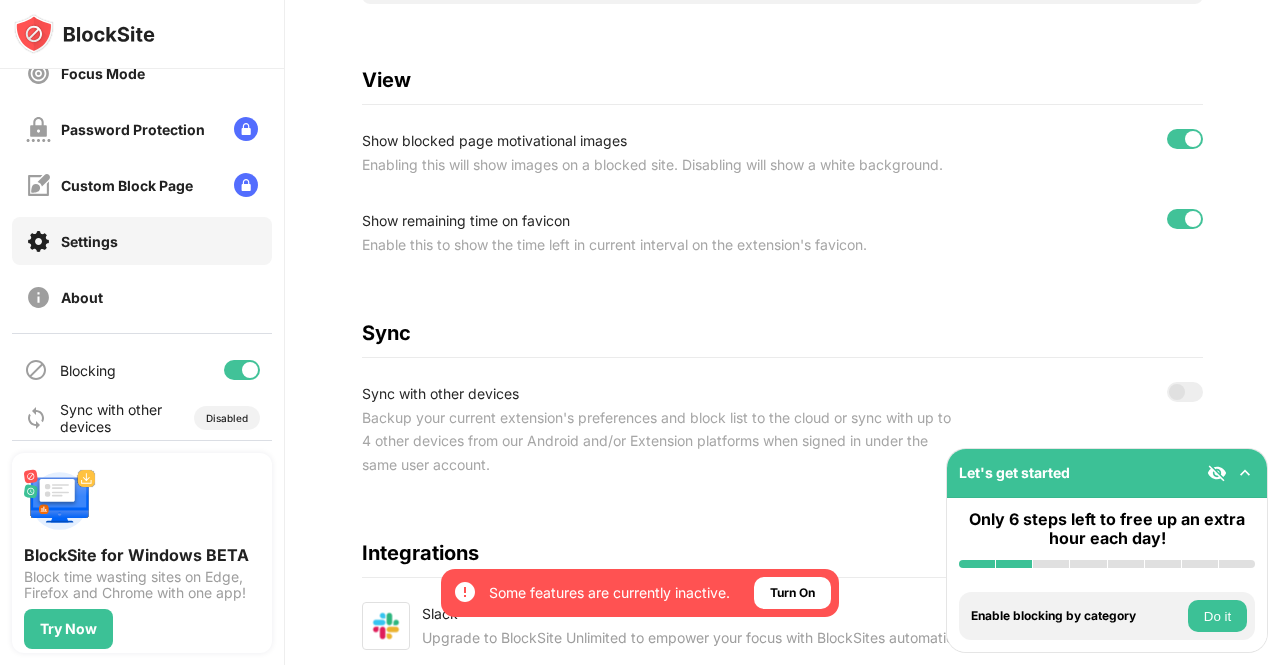 scroll, scrollTop: 899, scrollLeft: 0, axis: vertical 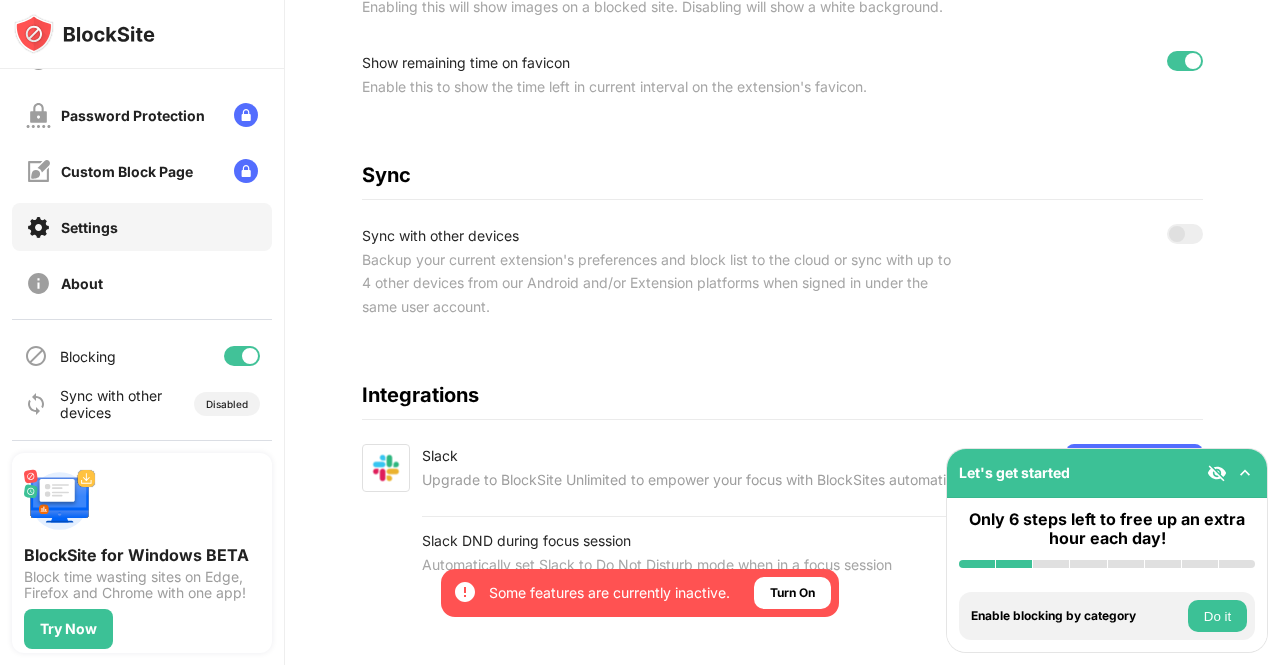 click at bounding box center (250, 356) 